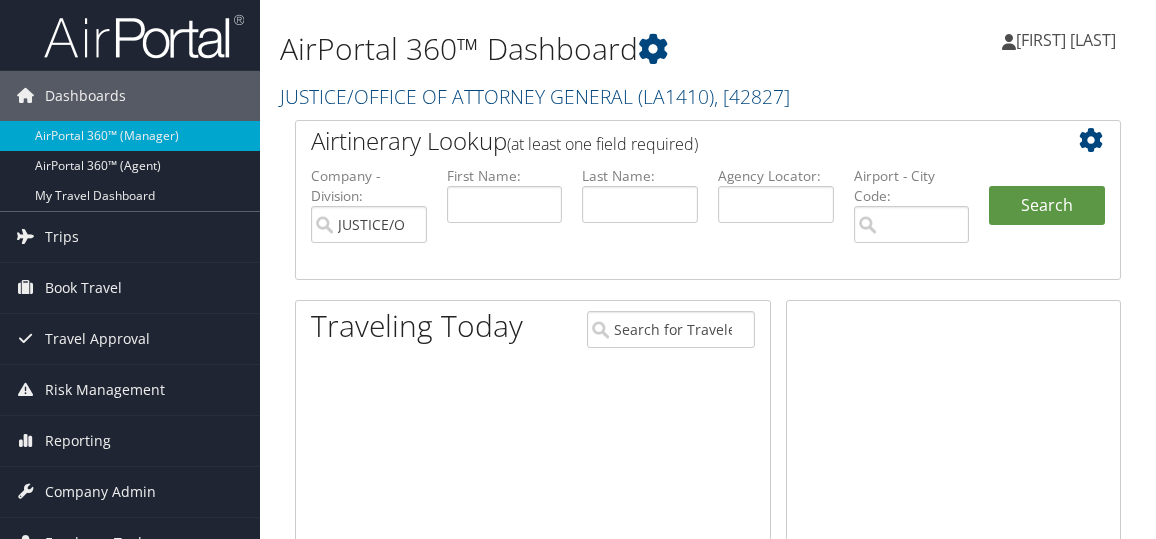 scroll, scrollTop: 0, scrollLeft: 0, axis: both 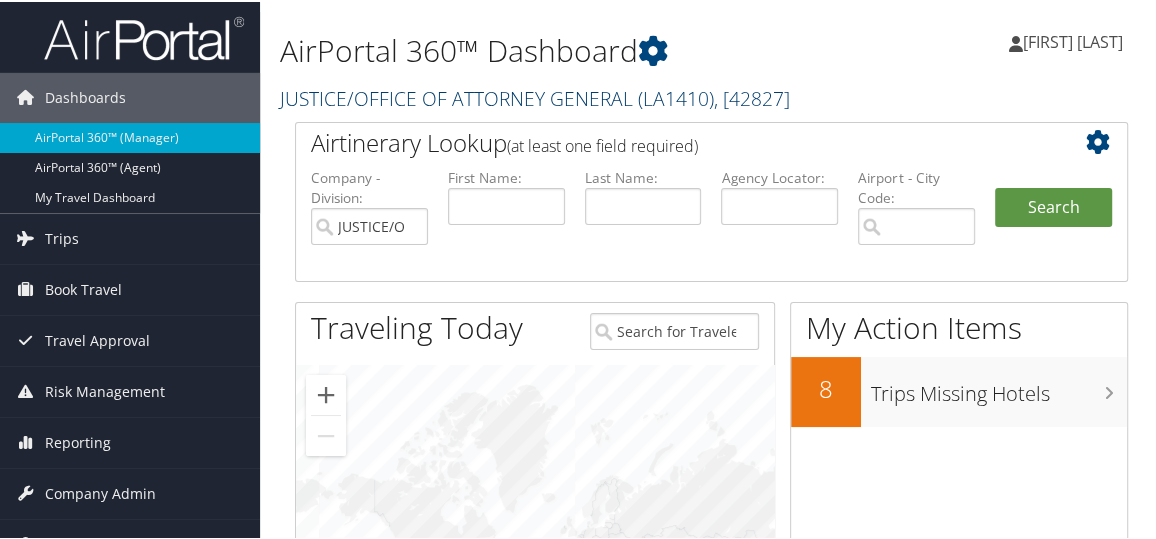 click on "JUSTICE/OFFICE OF ATTORNEY GENERAL   ( LA1410 )  , [ 42827 ]" at bounding box center (535, 96) 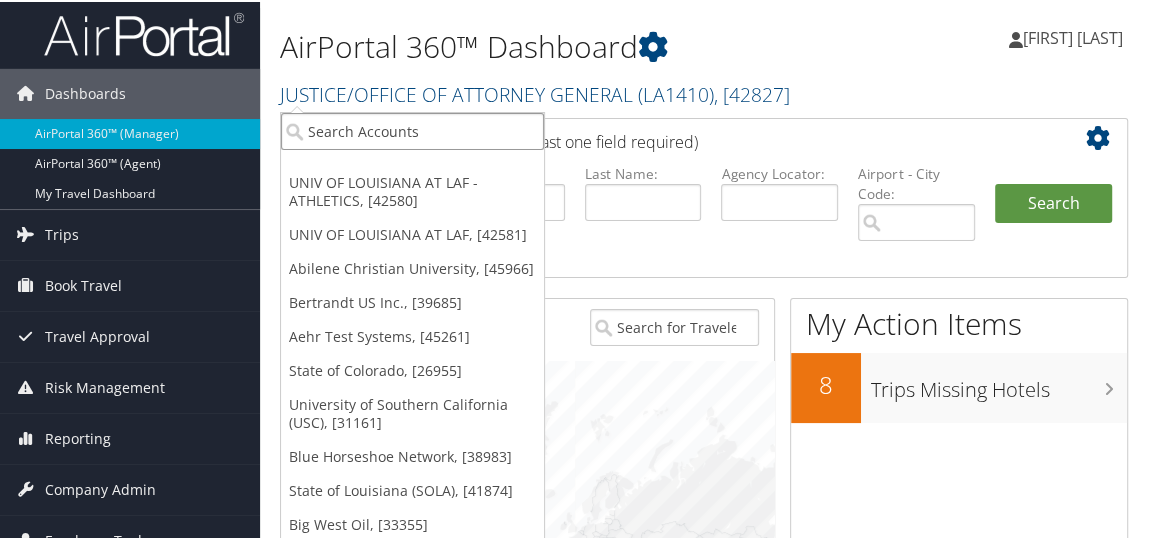 click at bounding box center (412, 129) 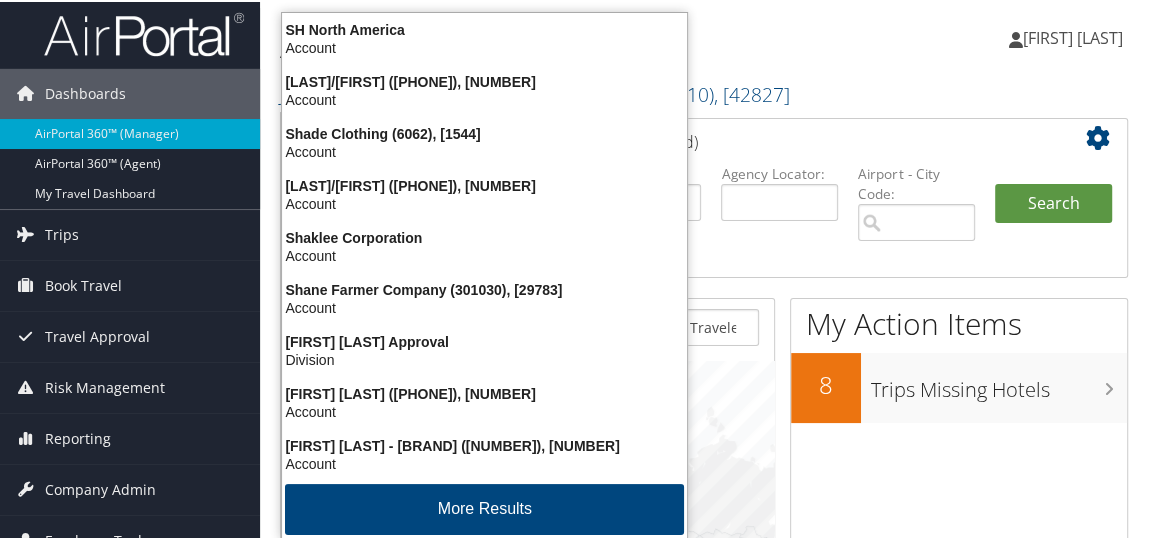 type on "shipmon" 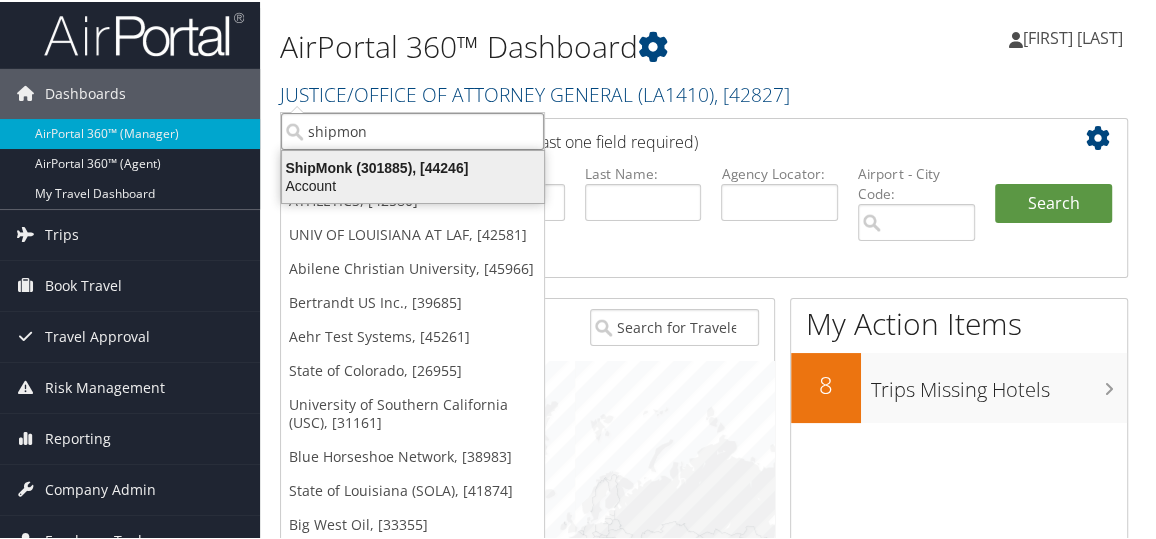 click on "Account" at bounding box center [413, 184] 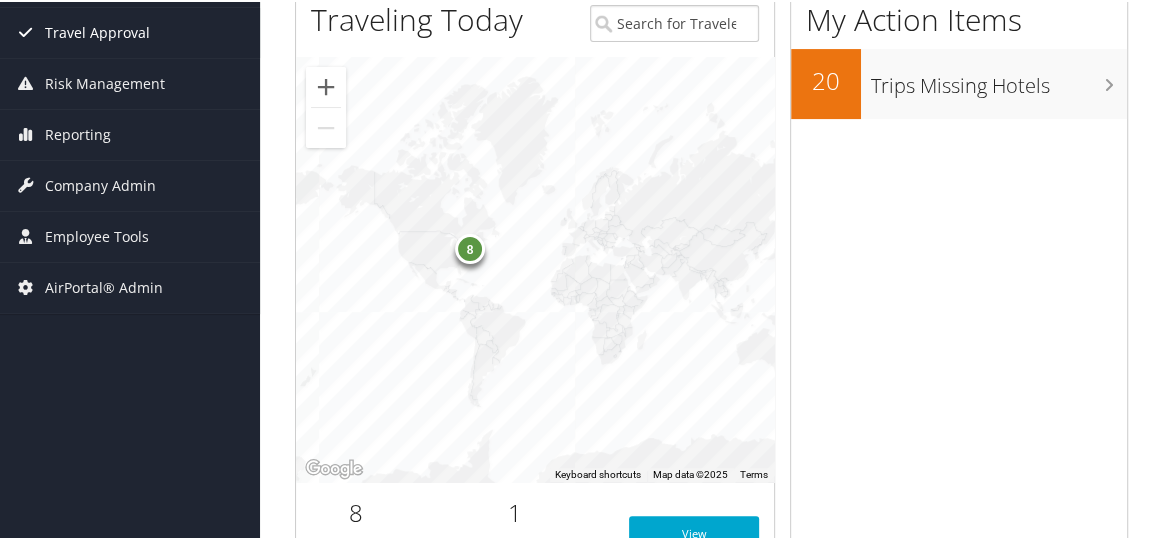 scroll, scrollTop: 297, scrollLeft: 0, axis: vertical 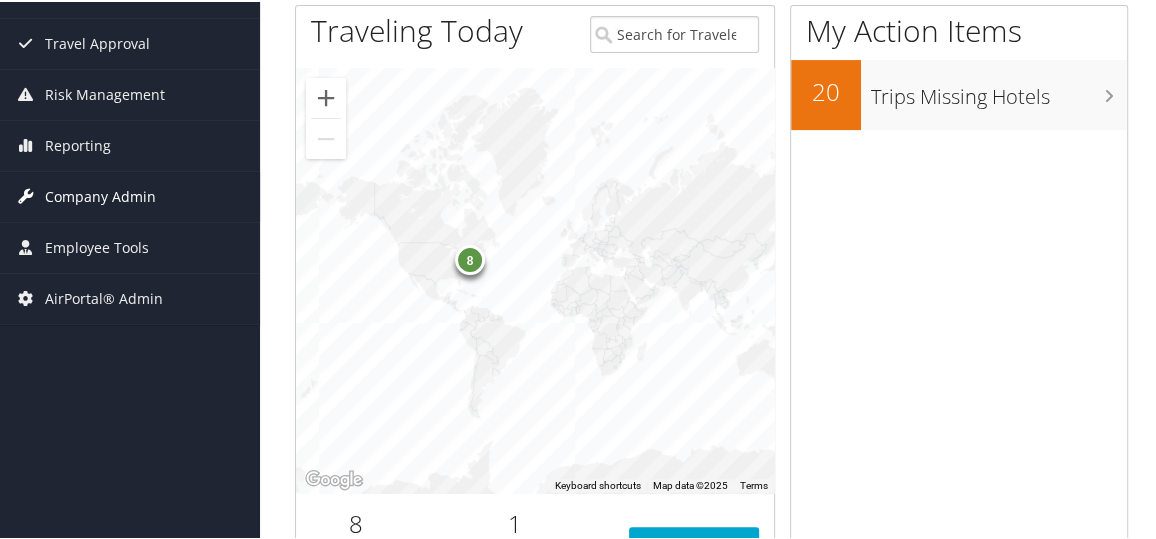 click on "Company Admin" at bounding box center [100, 195] 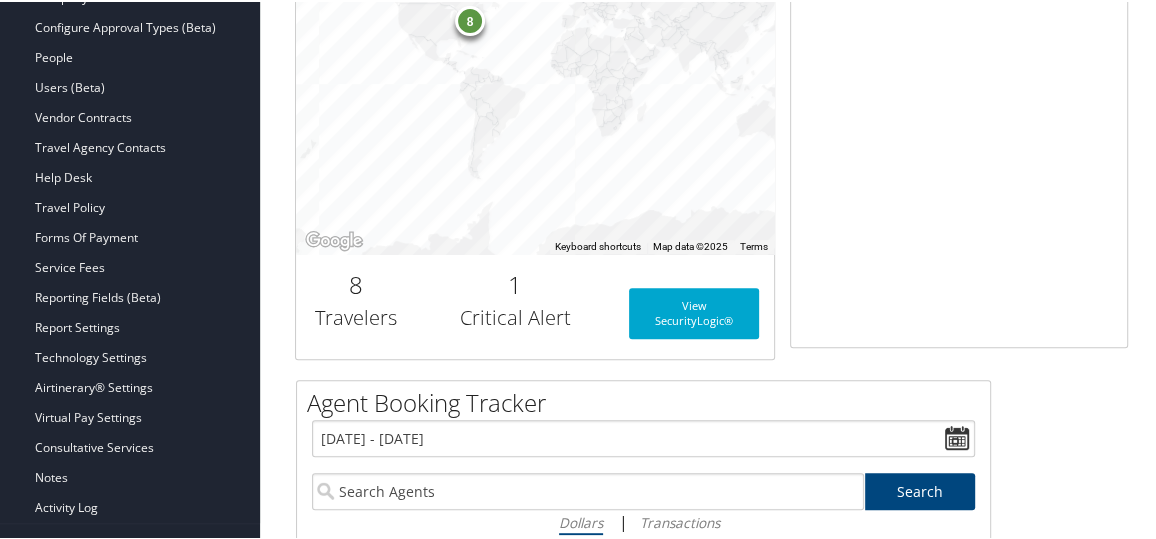 scroll, scrollTop: 535, scrollLeft: 0, axis: vertical 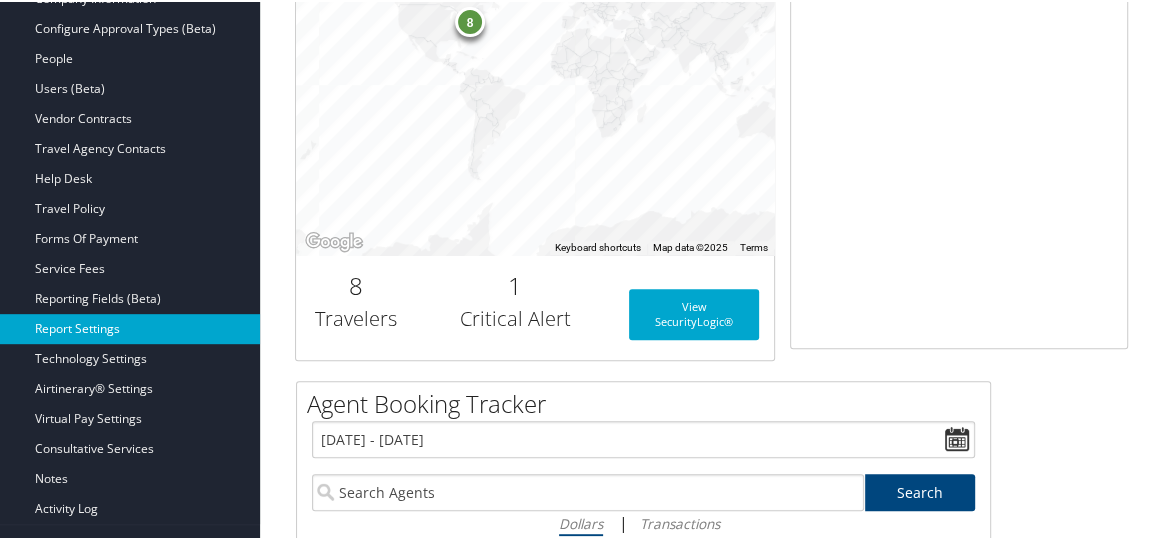 click on "Report Settings" at bounding box center [130, 327] 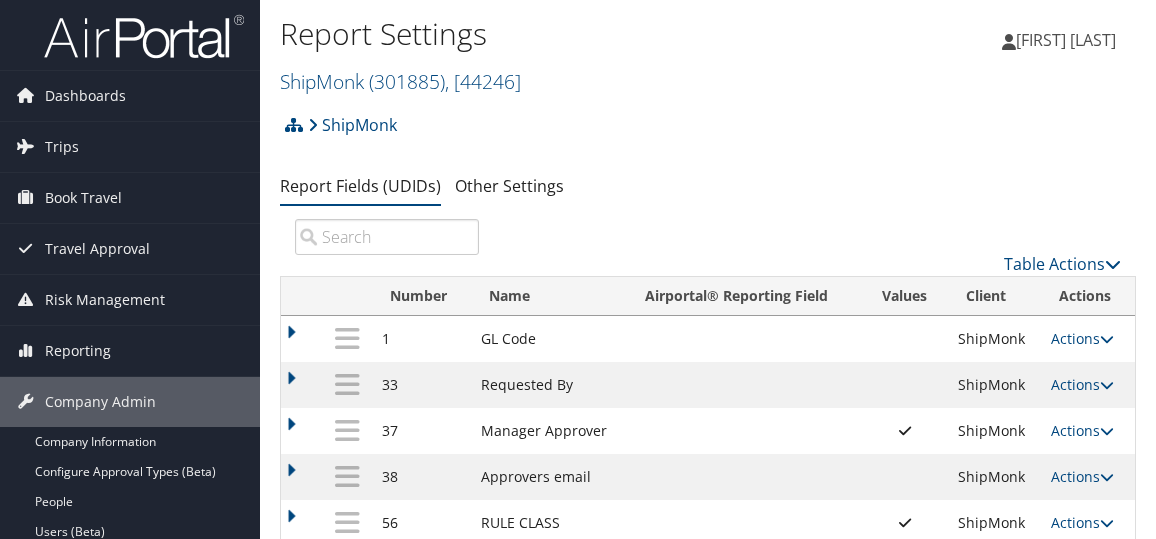 scroll, scrollTop: 0, scrollLeft: 0, axis: both 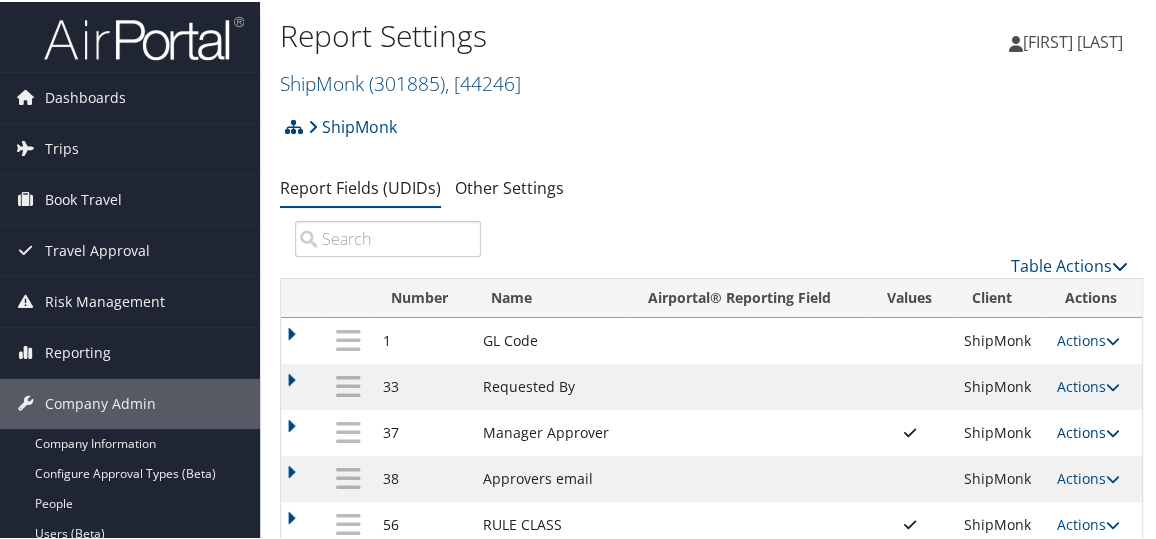 click on "Actions" at bounding box center (1088, 430) 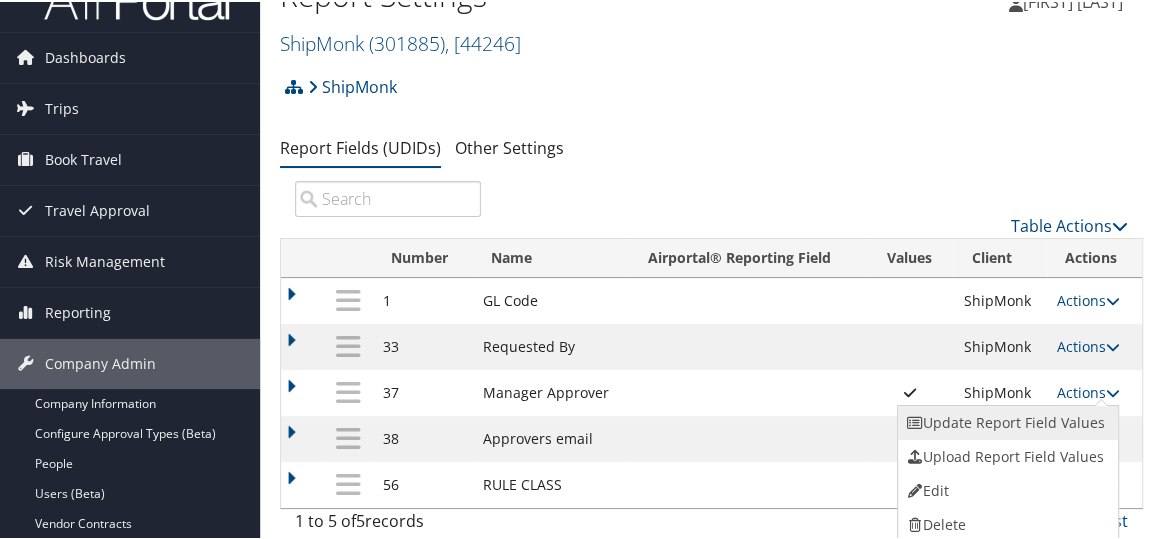click on "Update Report Field Values" at bounding box center [1006, 421] 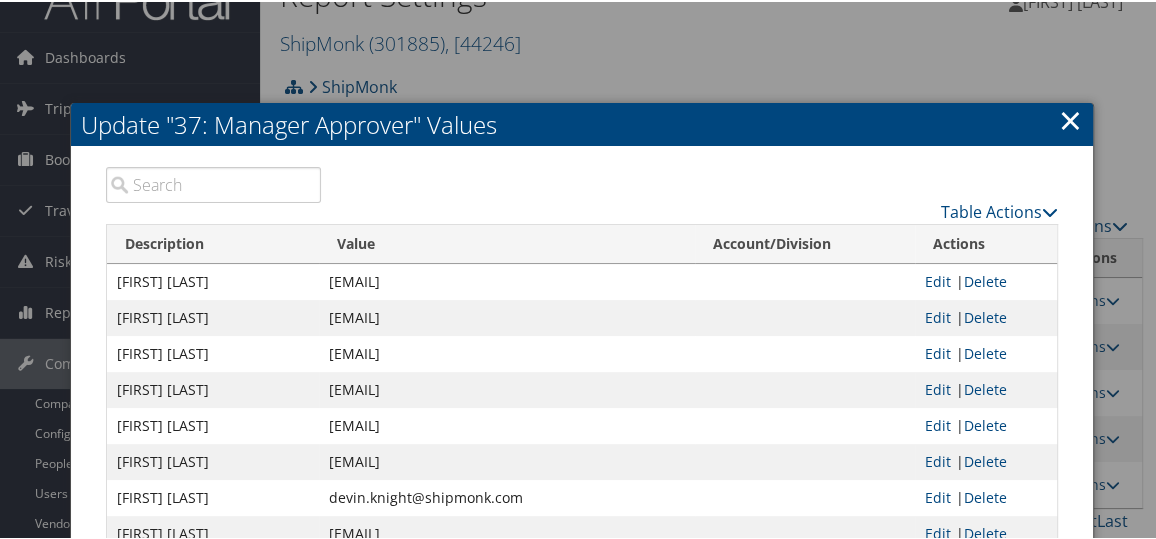 click on "×" at bounding box center [1070, 118] 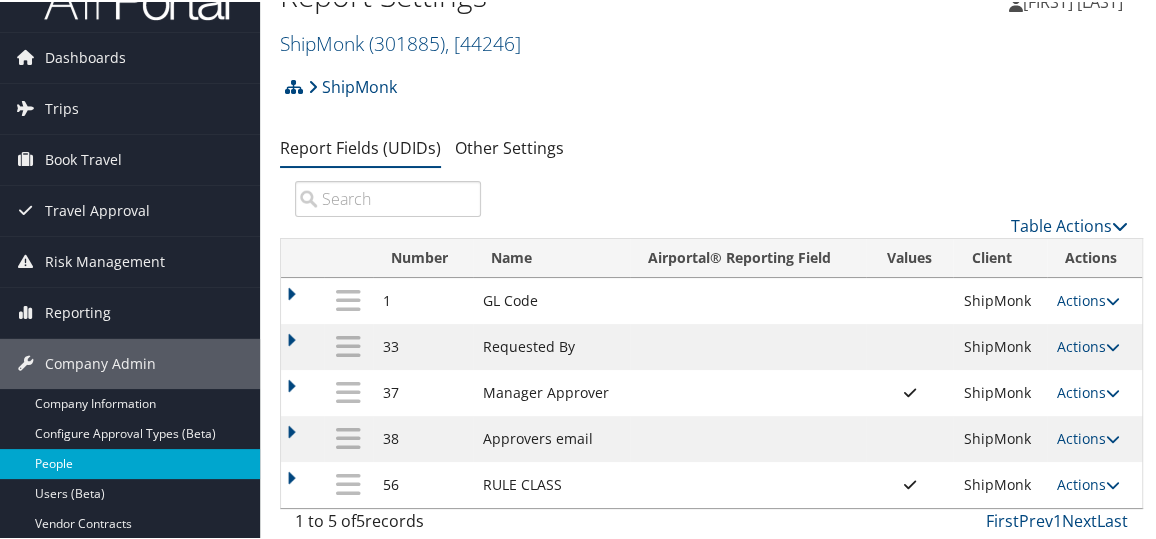 click on "People" at bounding box center [130, 462] 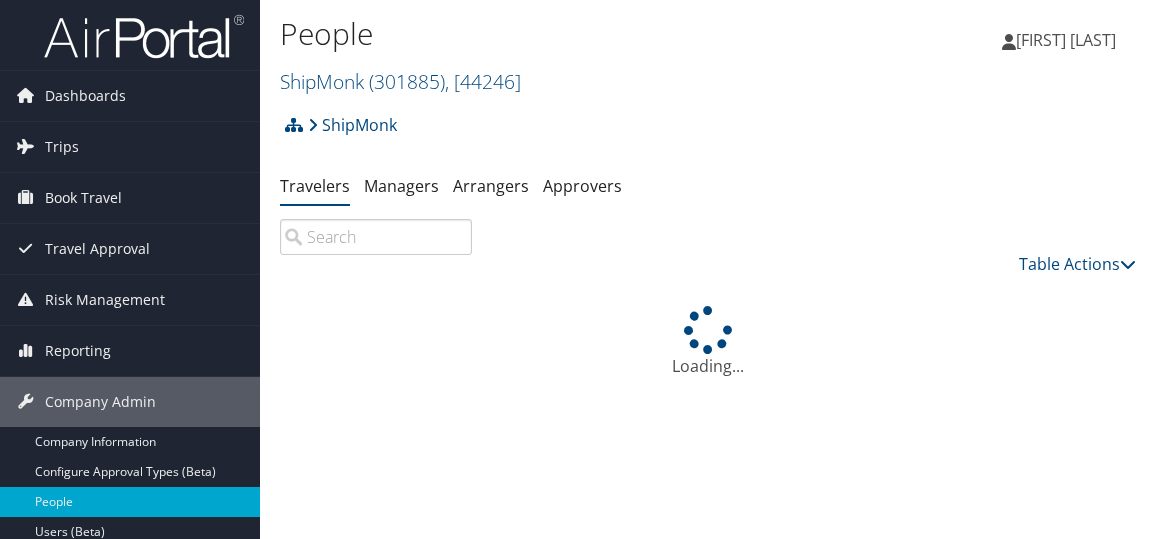 scroll, scrollTop: 0, scrollLeft: 0, axis: both 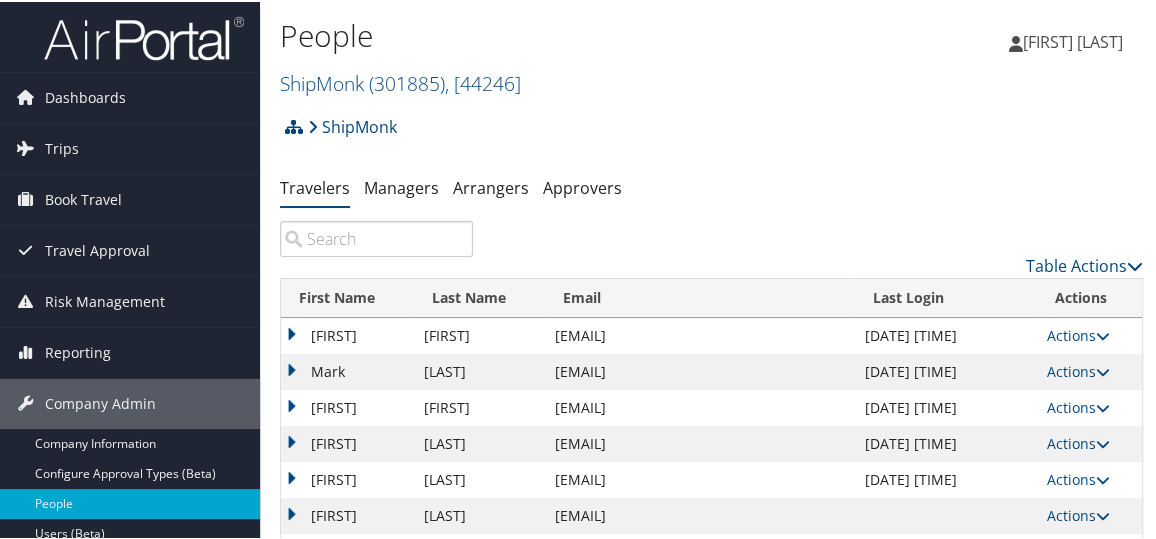 click at bounding box center [376, 237] 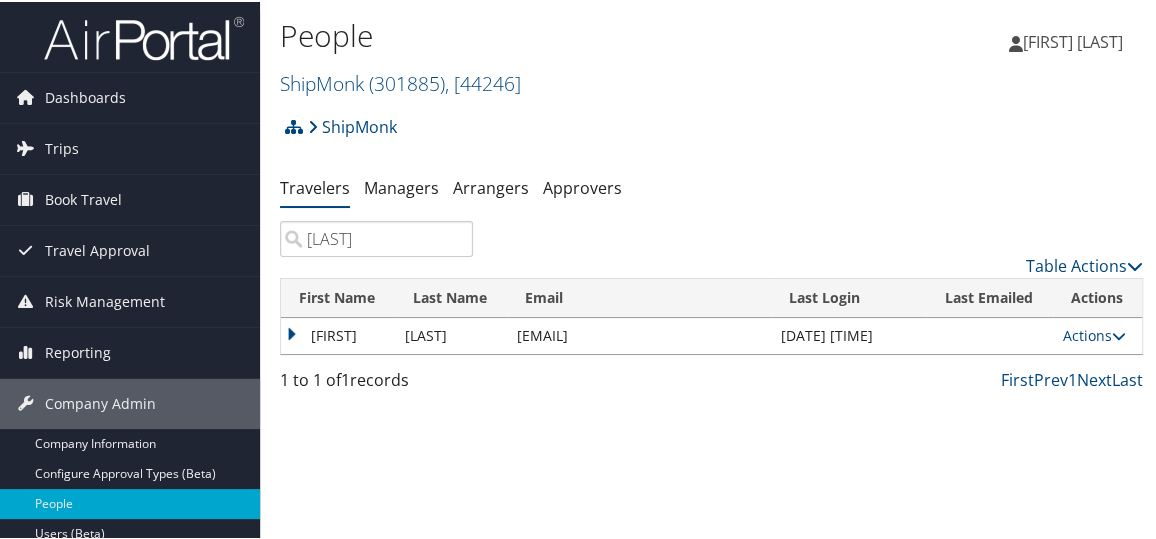 type on "[LAST]" 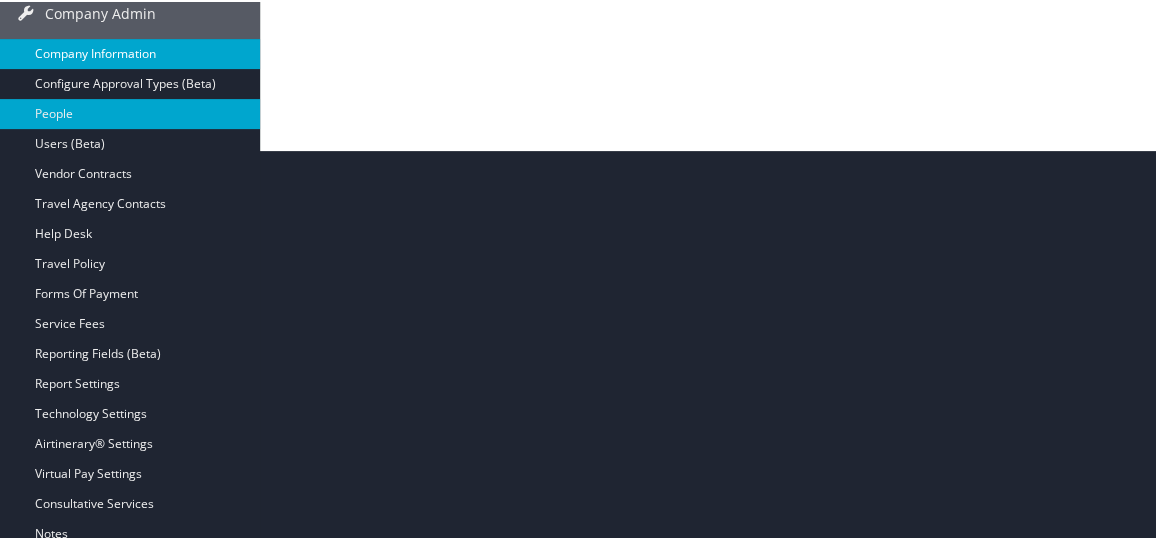scroll, scrollTop: 526, scrollLeft: 0, axis: vertical 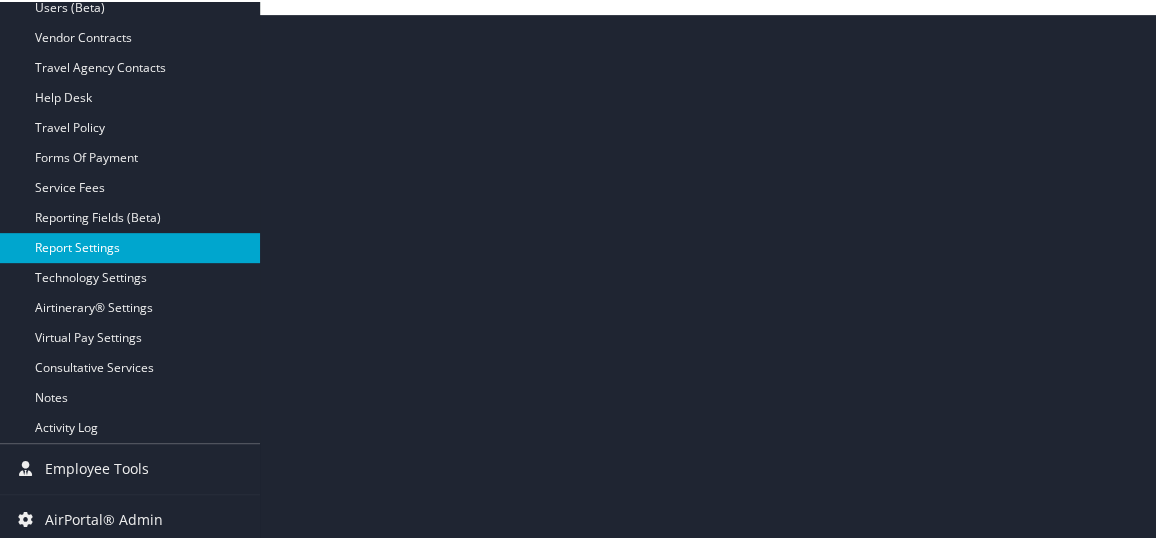 click on "Report Settings" at bounding box center [130, 246] 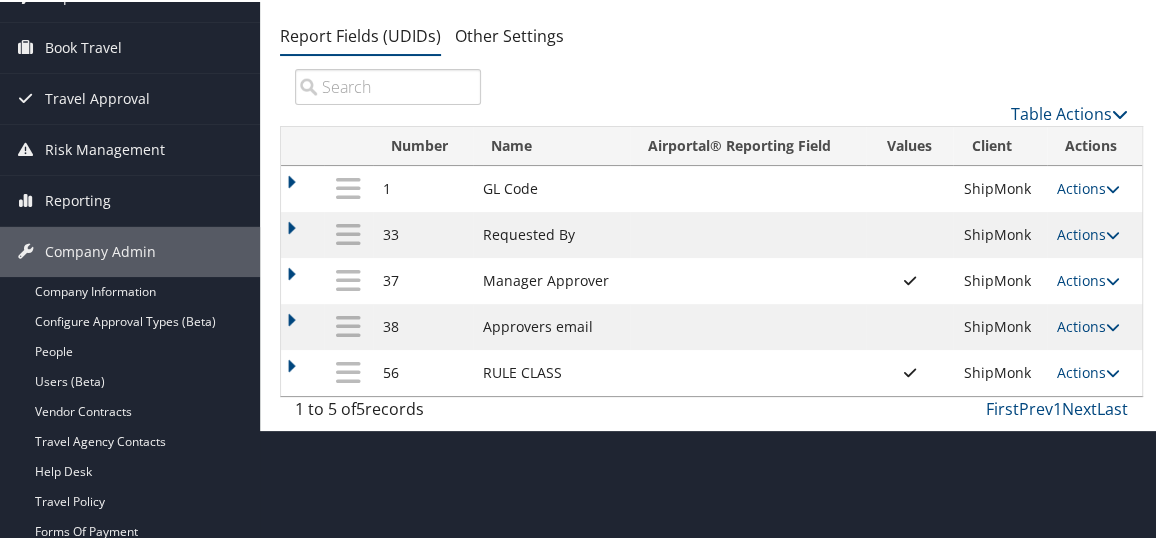 scroll, scrollTop: 156, scrollLeft: 0, axis: vertical 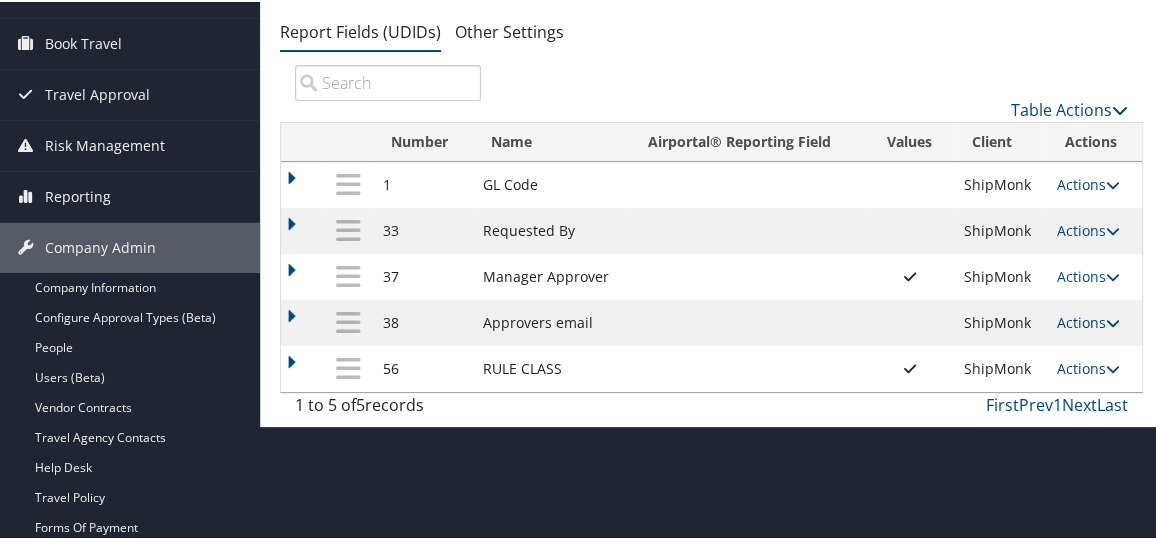 click on "Actions" at bounding box center (1088, 320) 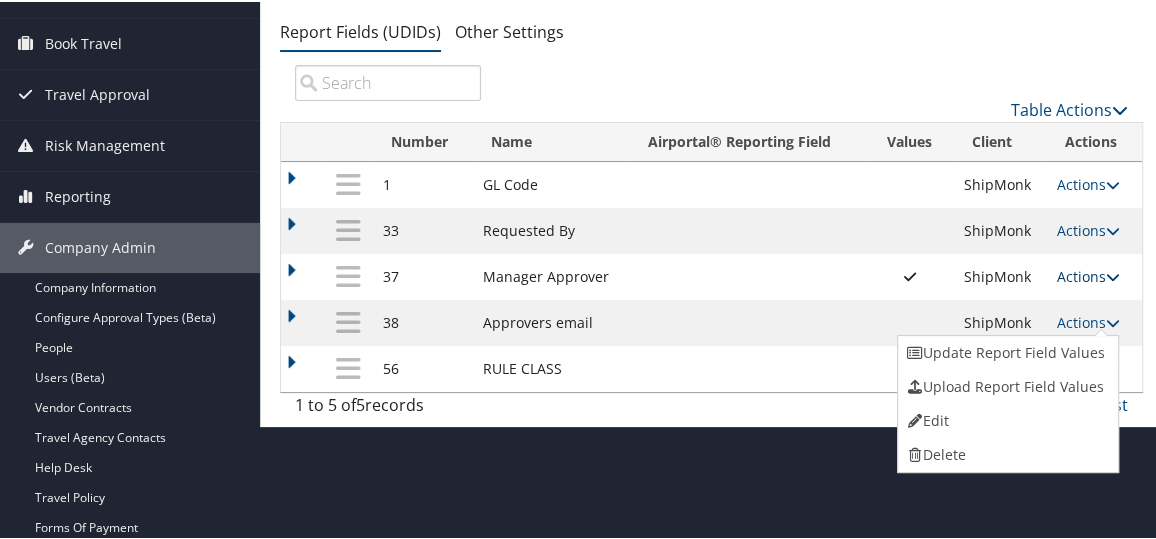 click on "Actions" at bounding box center [1088, 274] 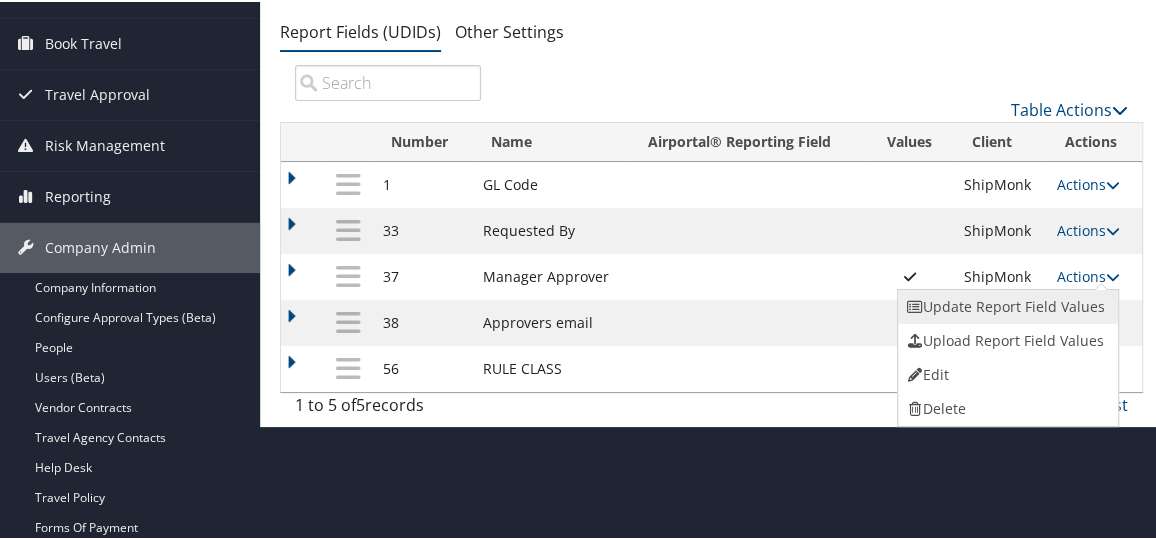 click on "Update Report Field Values" at bounding box center [1006, 305] 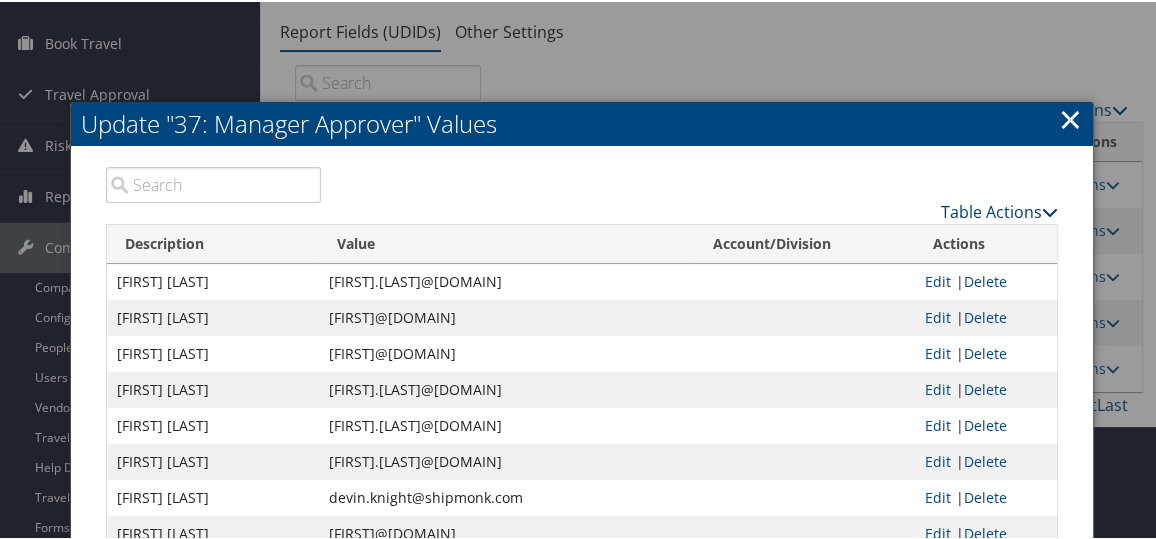 click on "Table Actions" at bounding box center (999, 210) 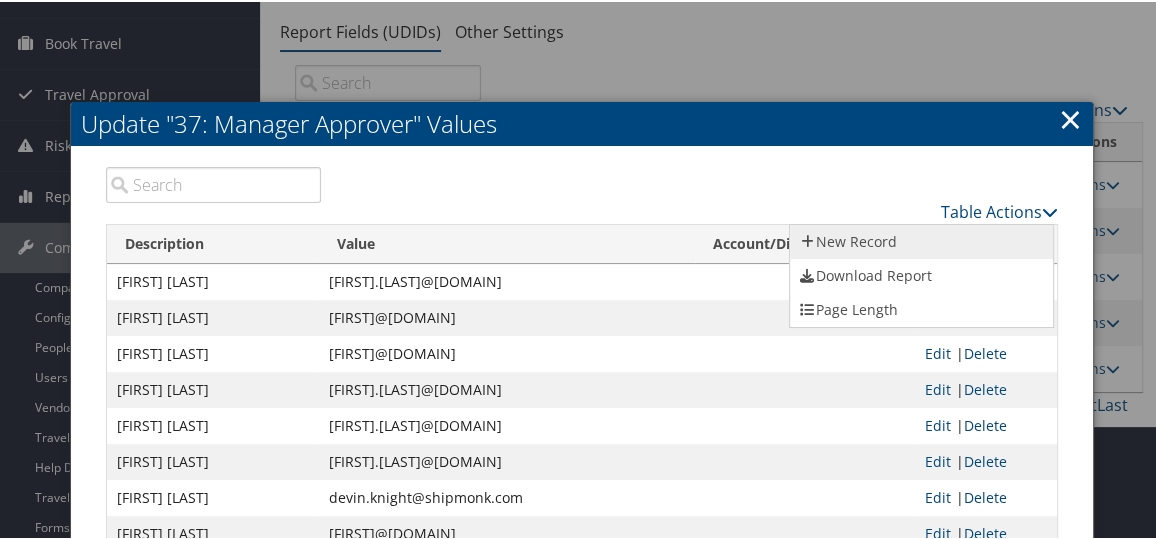 click on "New Record" at bounding box center [921, 240] 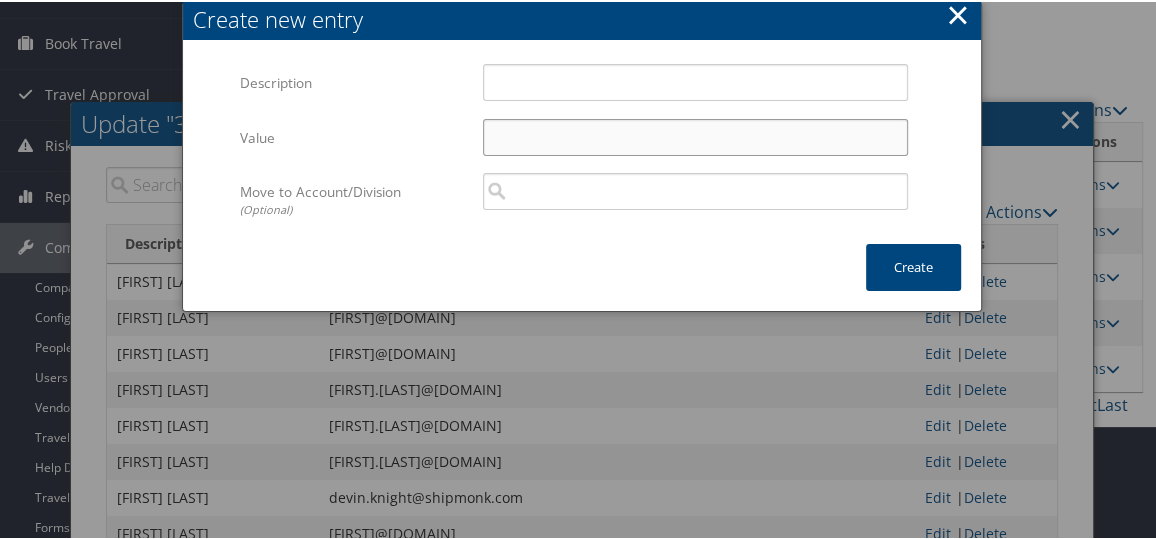 click on "Value" at bounding box center (695, 135) 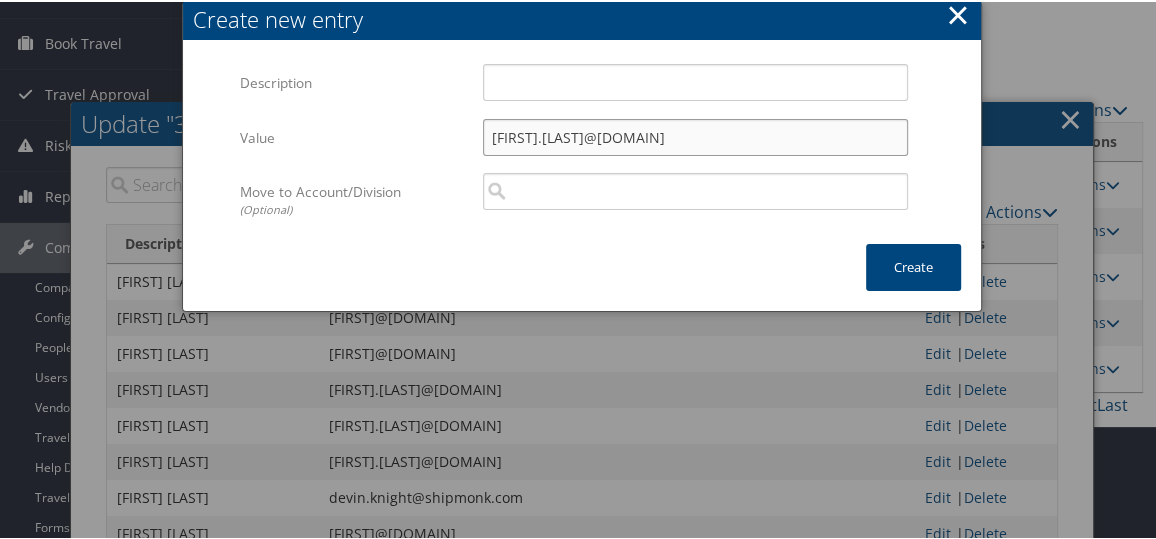 type on "michael.deason@shipmonk.com" 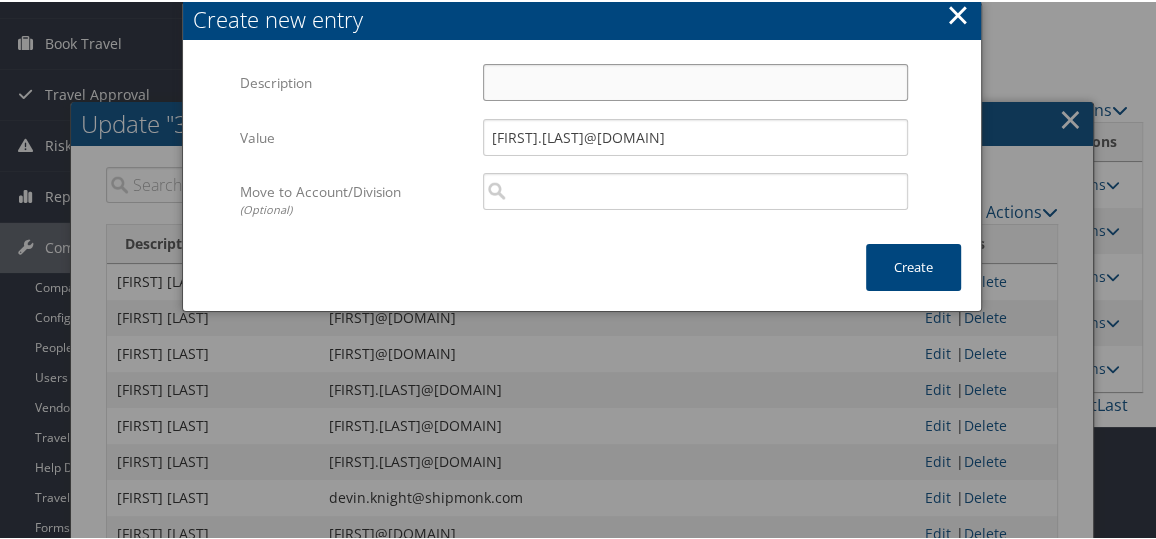 click on "Description" at bounding box center (695, 80) 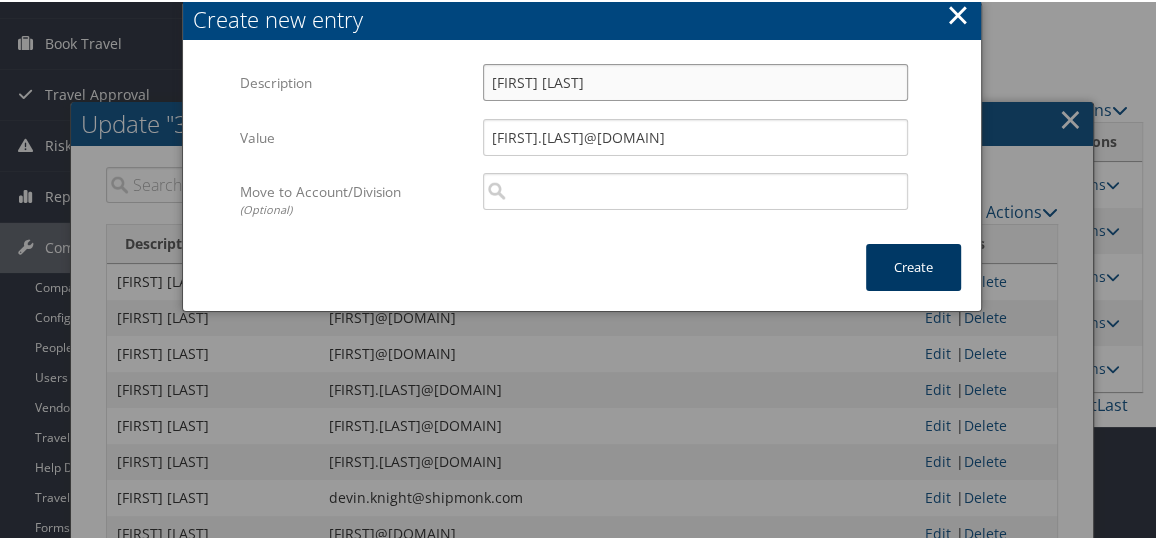 type on "Michael Deason" 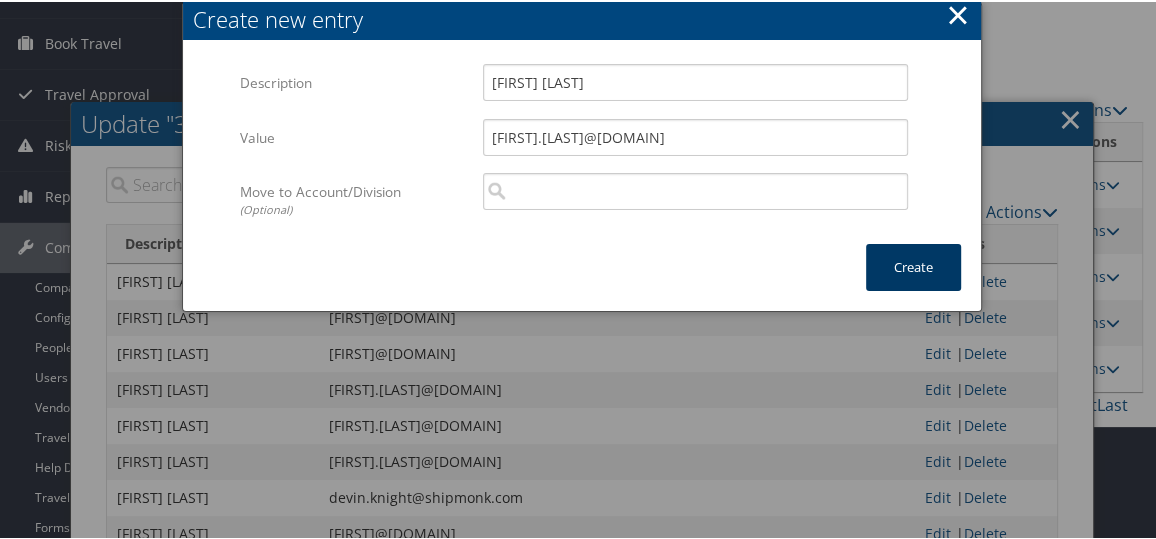 click on "Create" at bounding box center (913, 265) 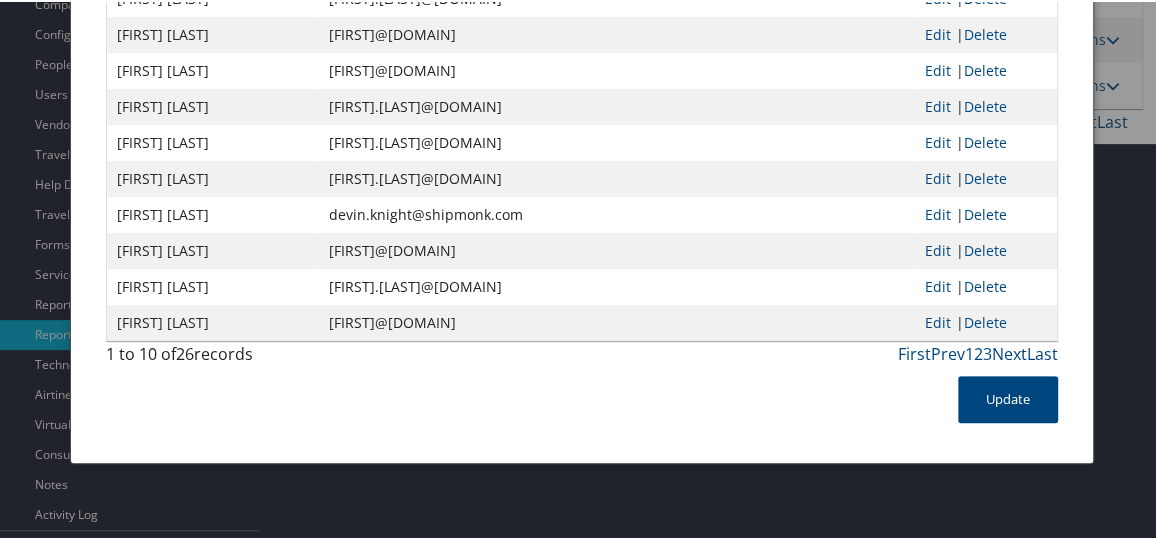 scroll, scrollTop: 526, scrollLeft: 0, axis: vertical 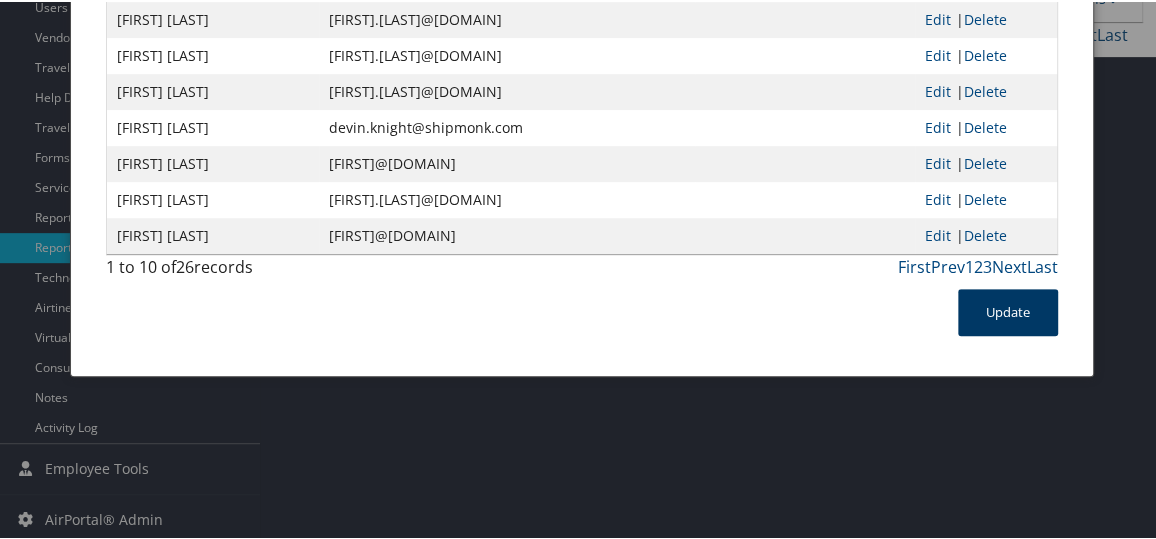 click on "Update" at bounding box center (1008, 310) 